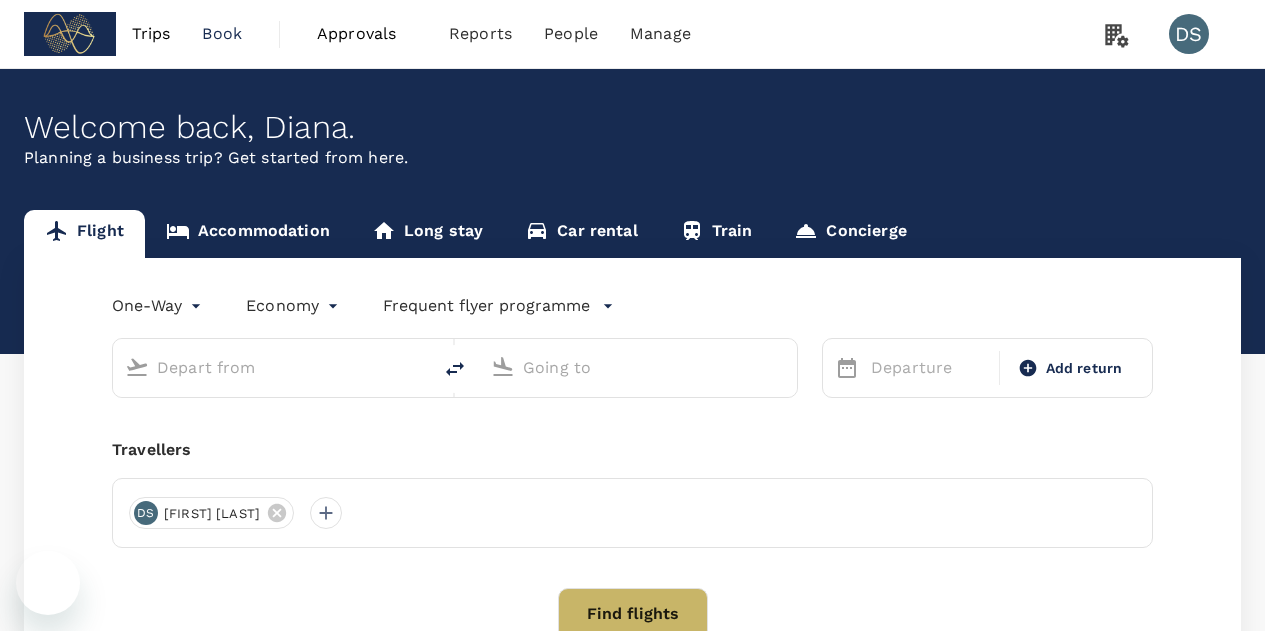 scroll, scrollTop: 0, scrollLeft: 0, axis: both 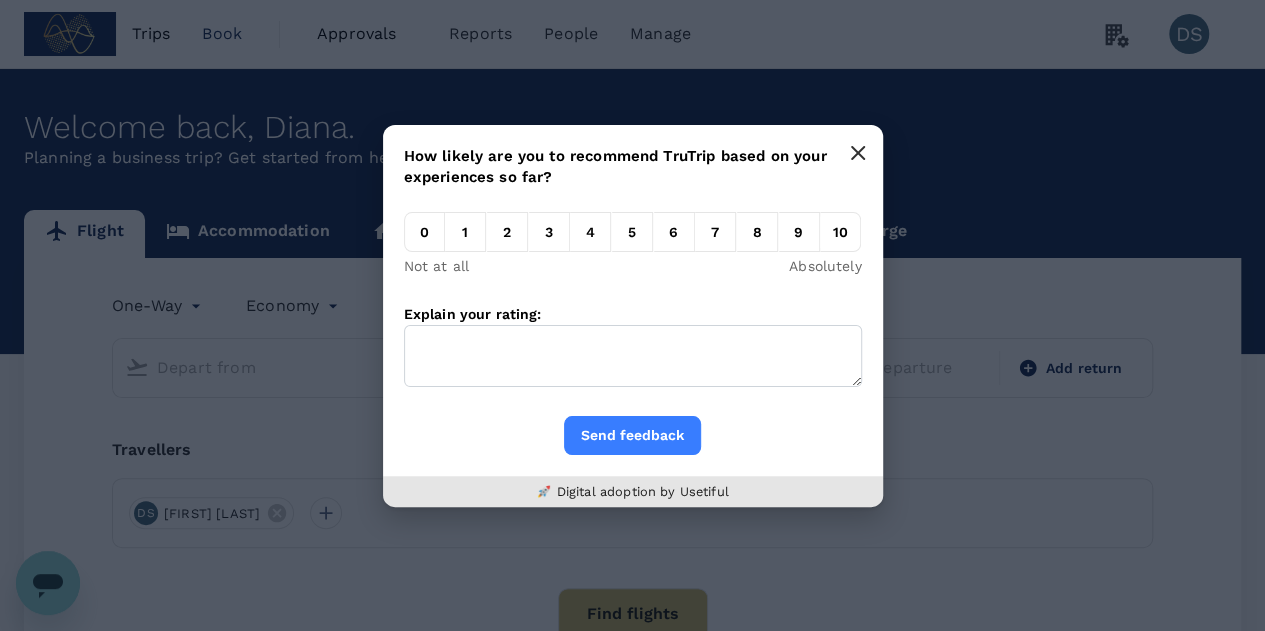 click at bounding box center (858, 153) 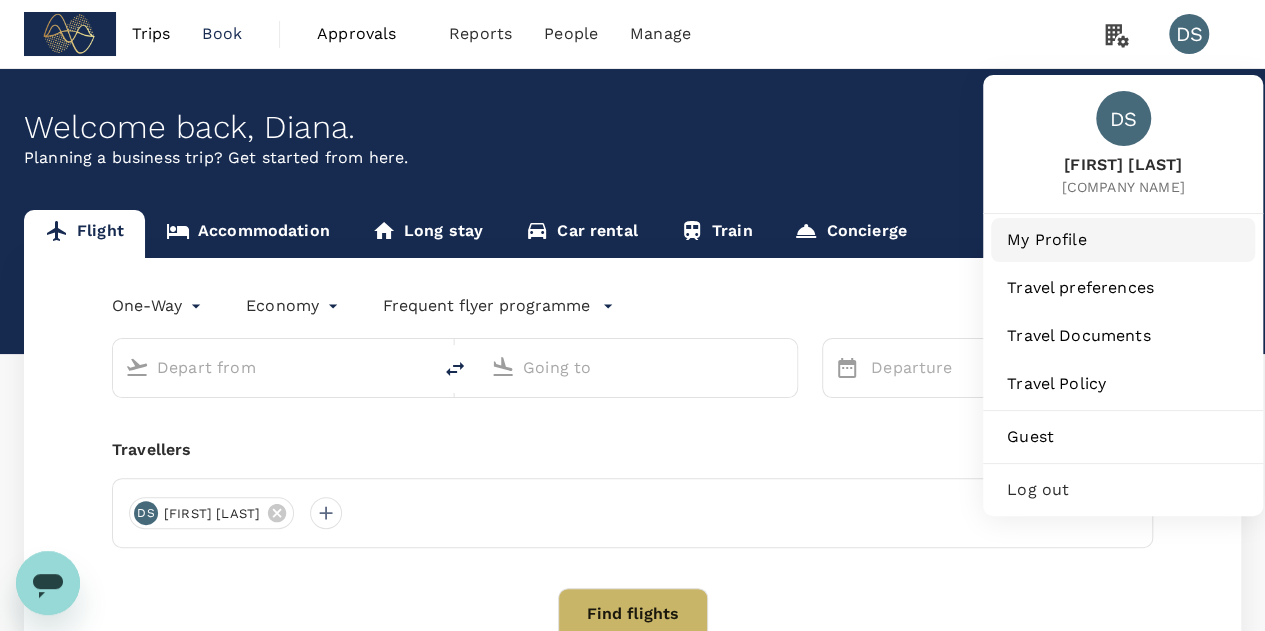 click on "My Profile" at bounding box center (1123, 240) 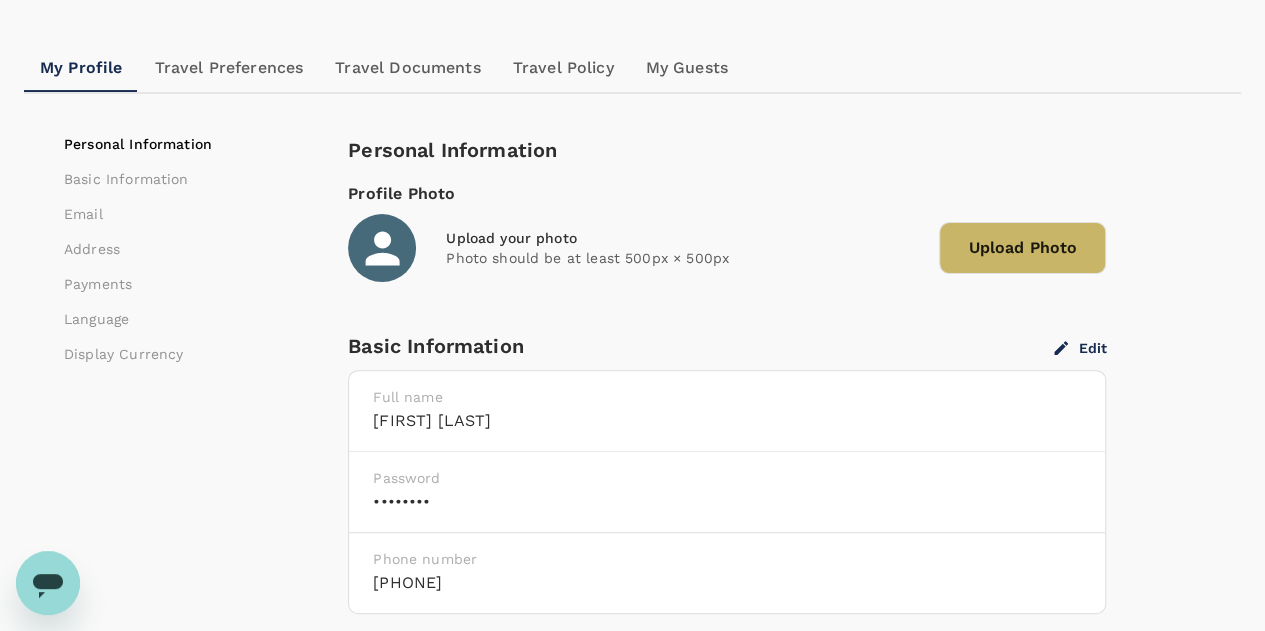 scroll, scrollTop: 0, scrollLeft: 0, axis: both 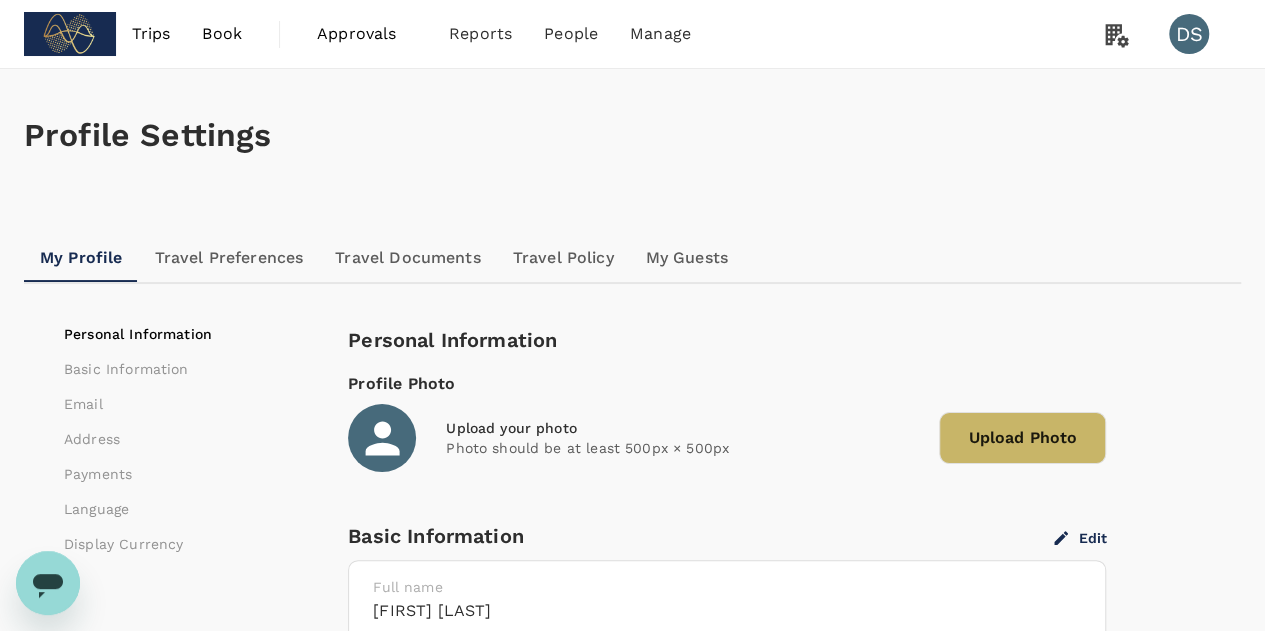 click at bounding box center (70, 34) 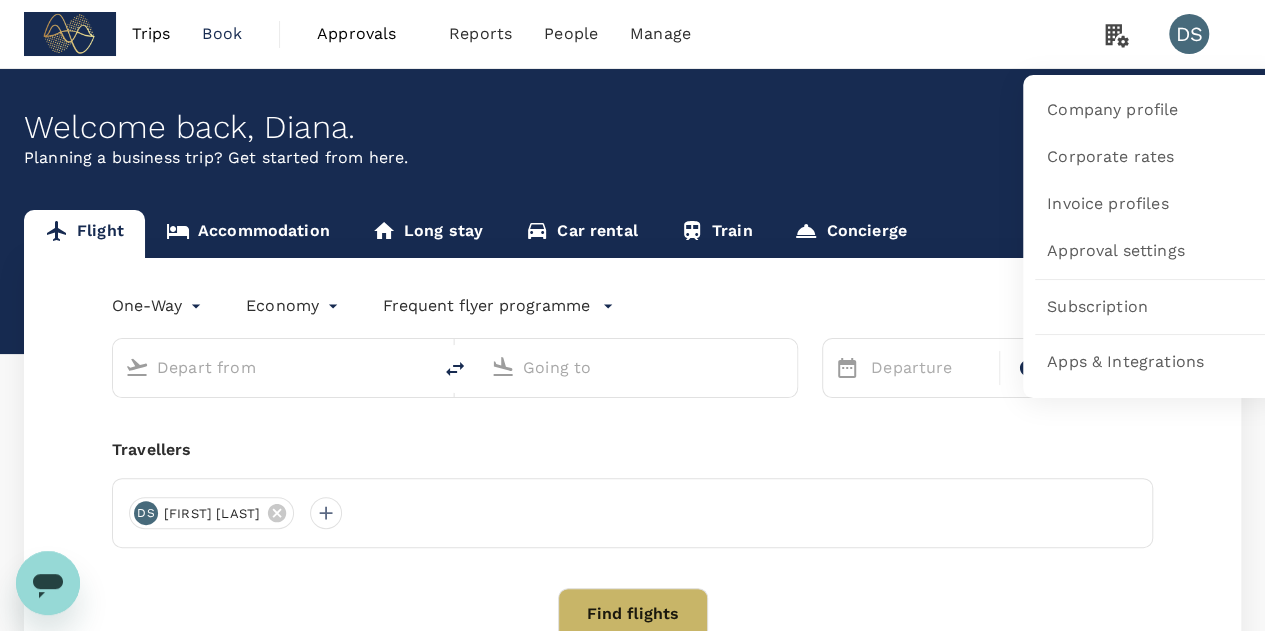 click at bounding box center [1116, 35] 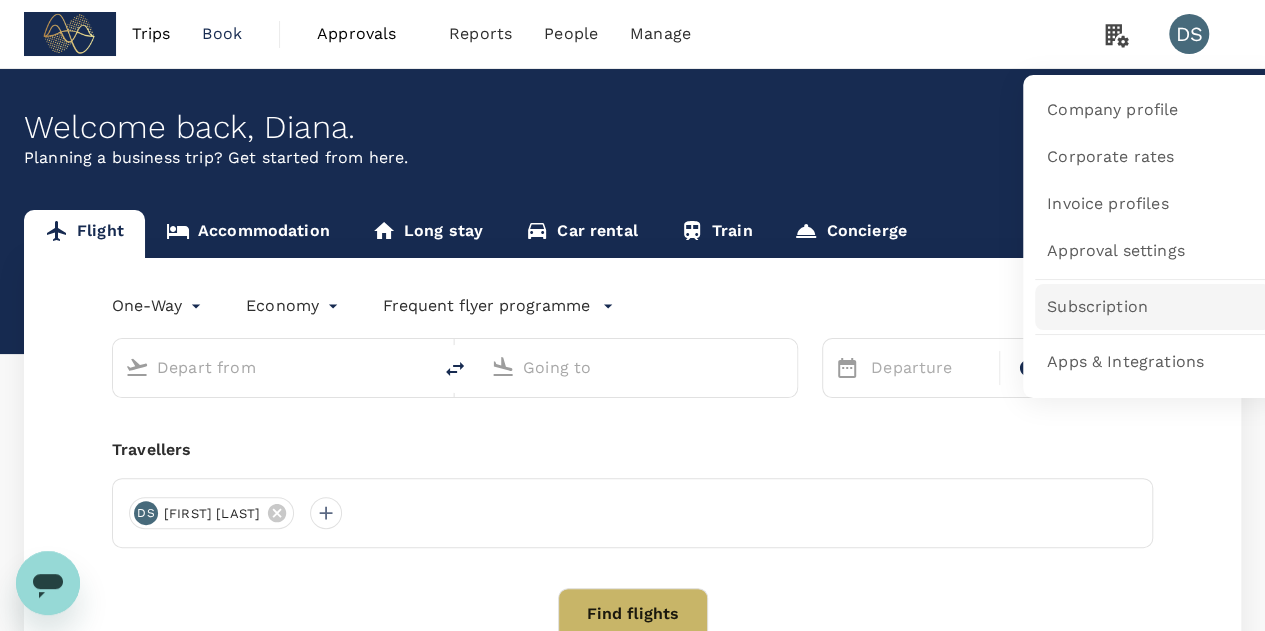 click on "Subscription" at bounding box center [1097, 307] 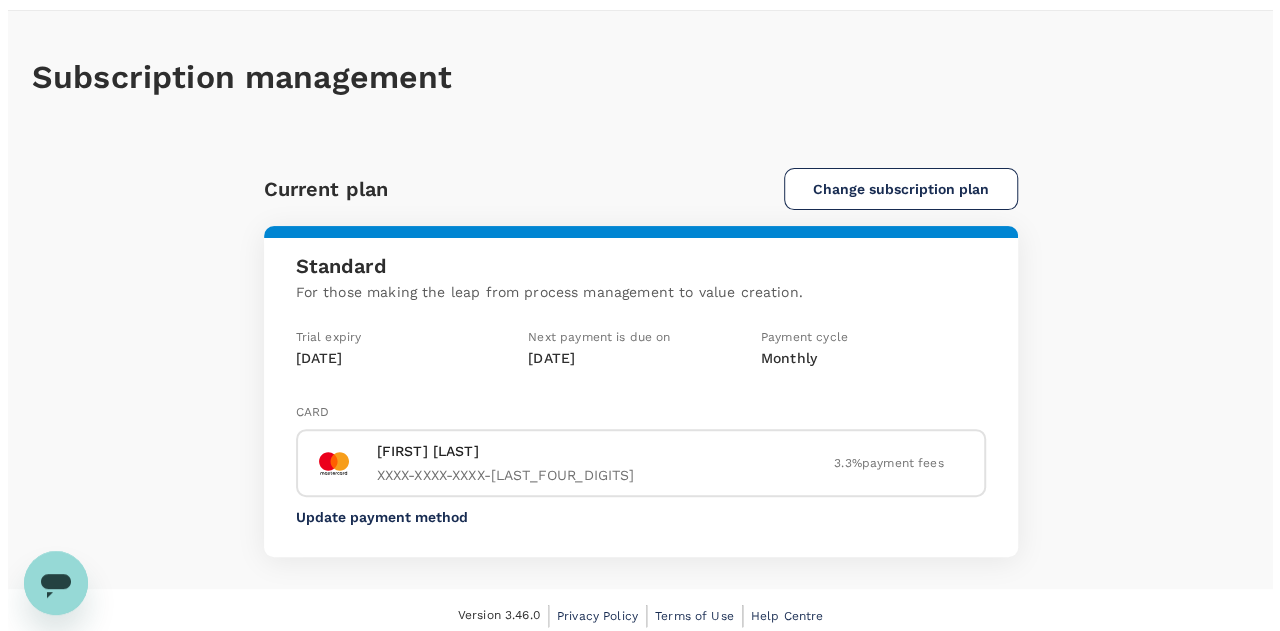 scroll, scrollTop: 66, scrollLeft: 0, axis: vertical 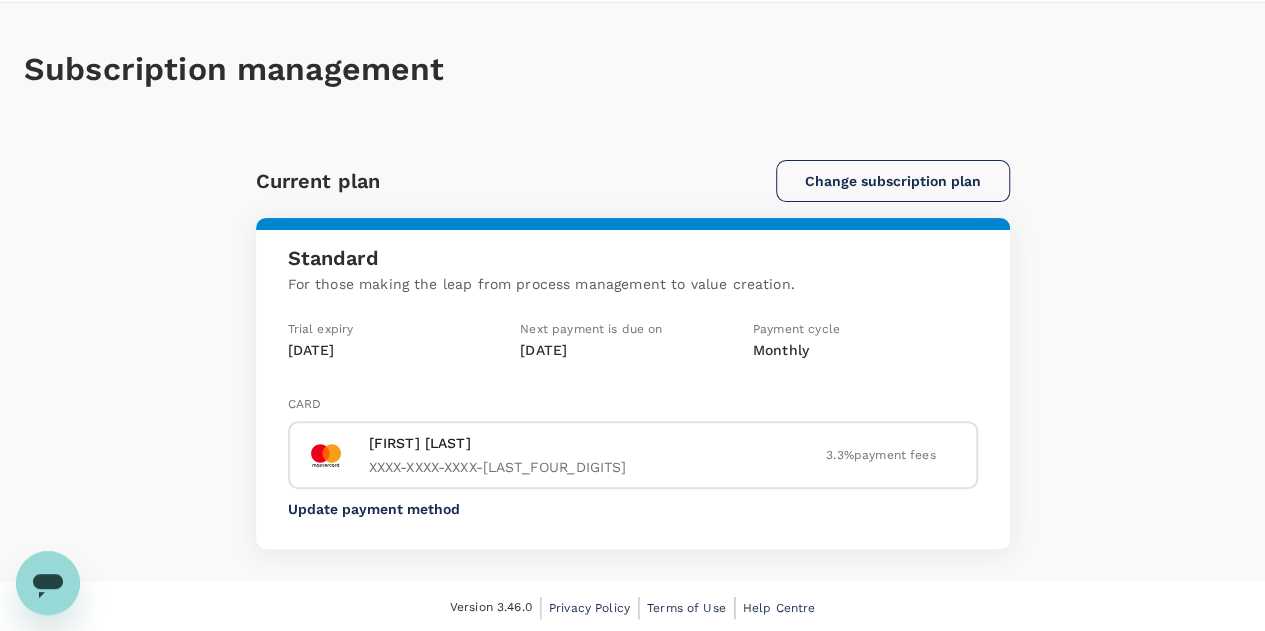 click on "Change subscription plan" at bounding box center (893, 181) 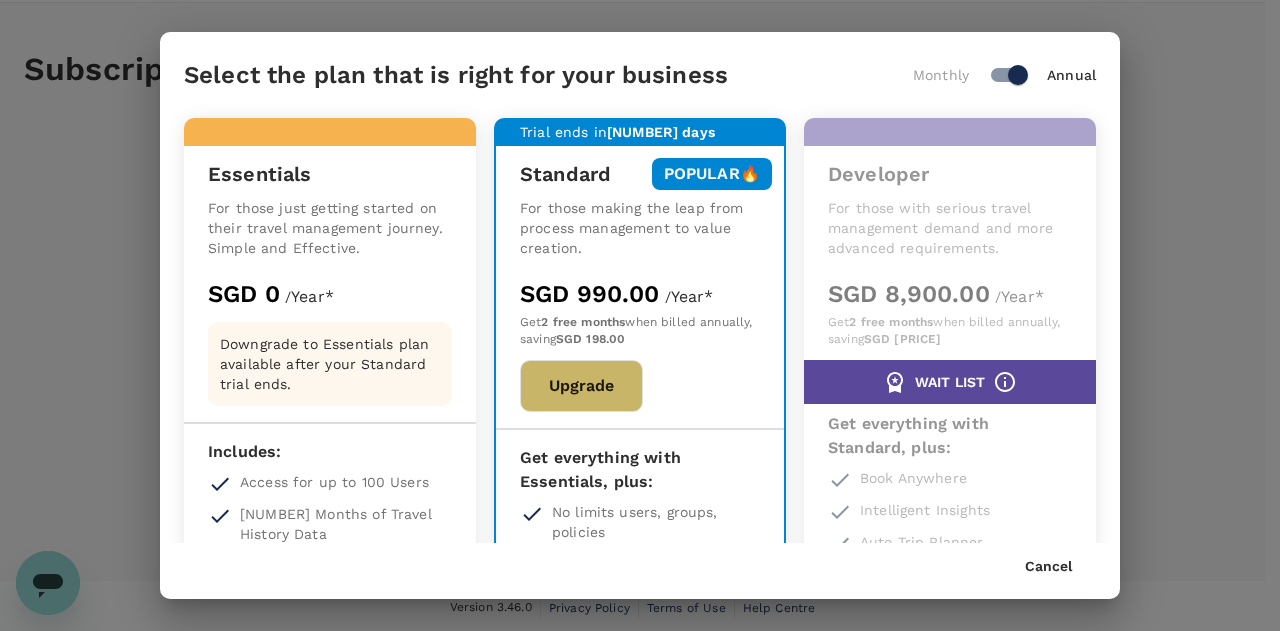 click on "SGD 0   / Year*" at bounding box center [330, 294] 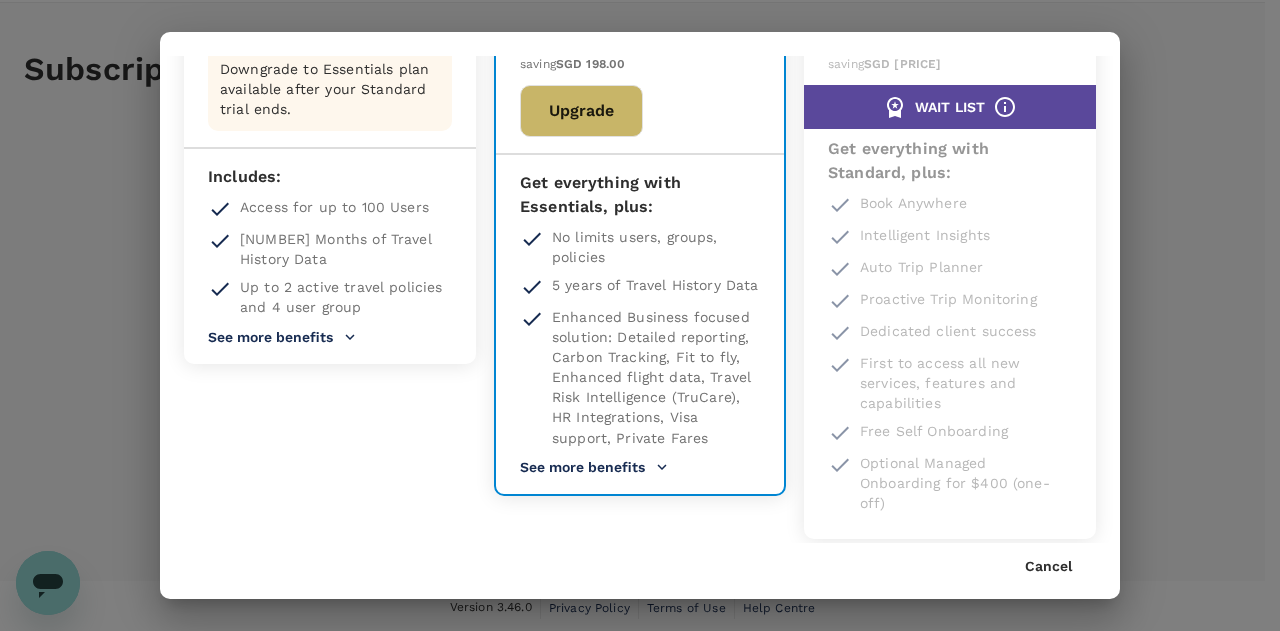 scroll, scrollTop: 0, scrollLeft: 0, axis: both 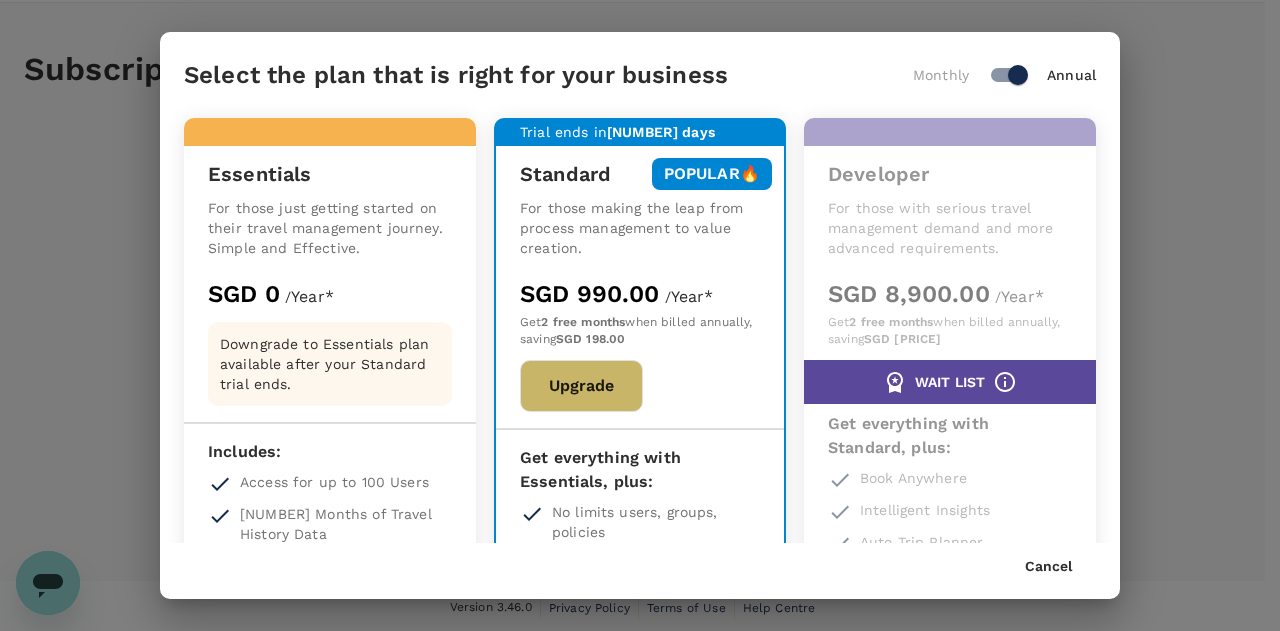 click on "Downgrade to Essentials plan available after your Standard trial ends." at bounding box center [330, 364] 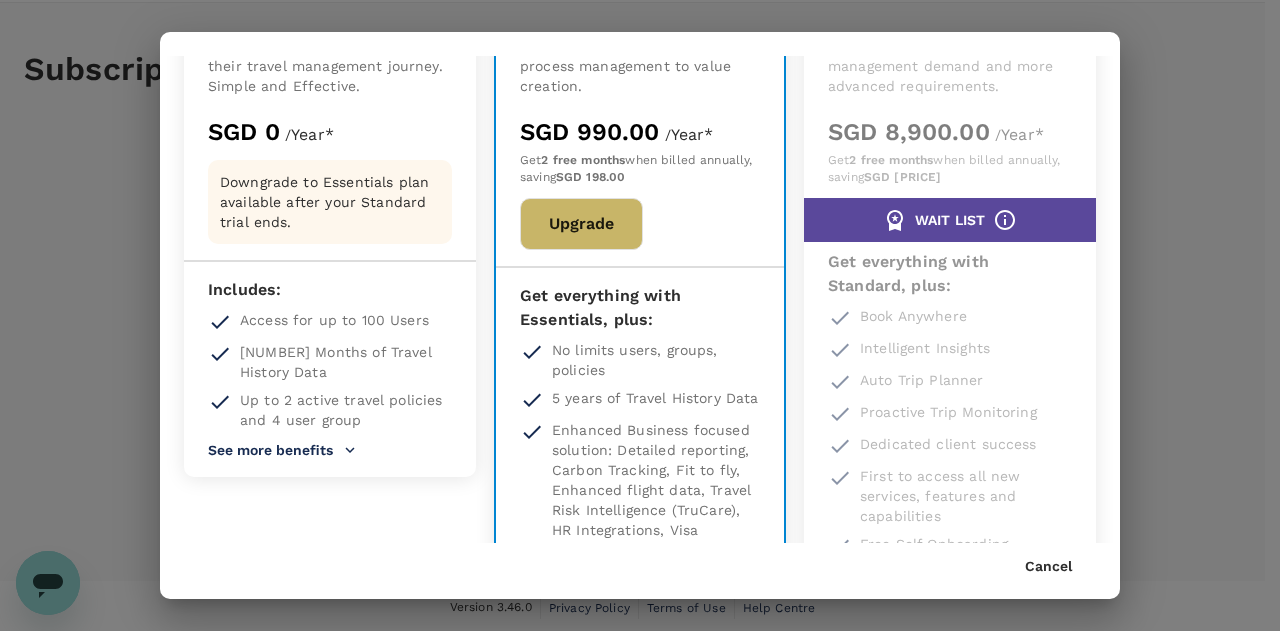 scroll, scrollTop: 160, scrollLeft: 0, axis: vertical 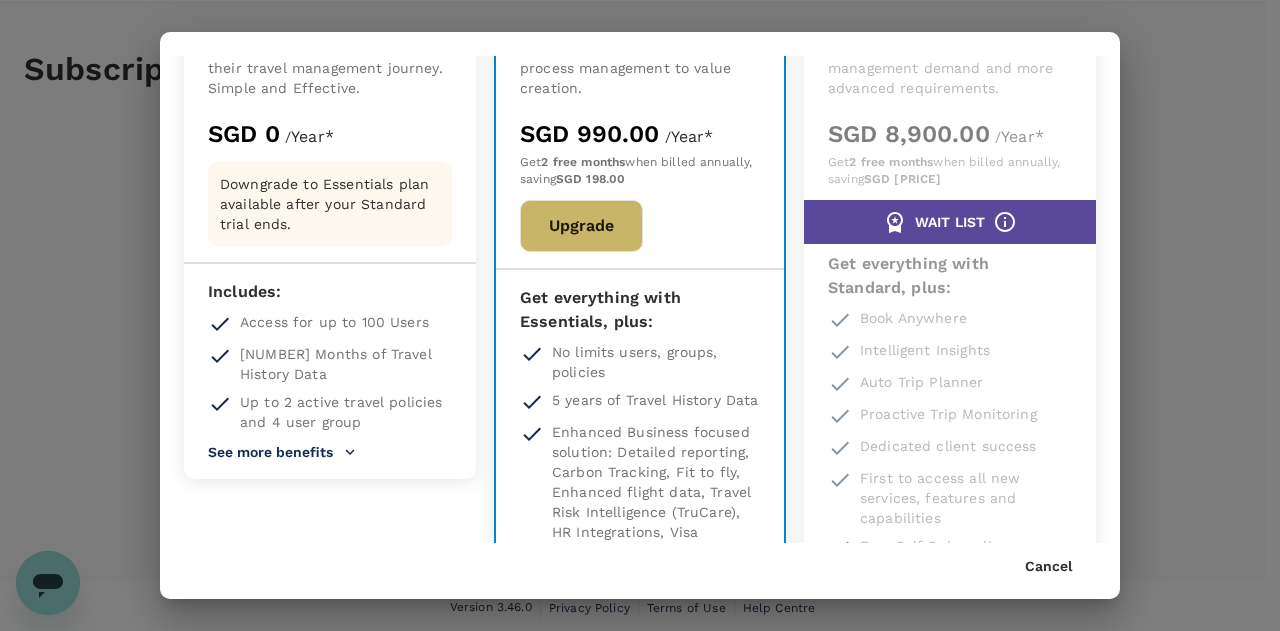 click at bounding box center (350, 452) 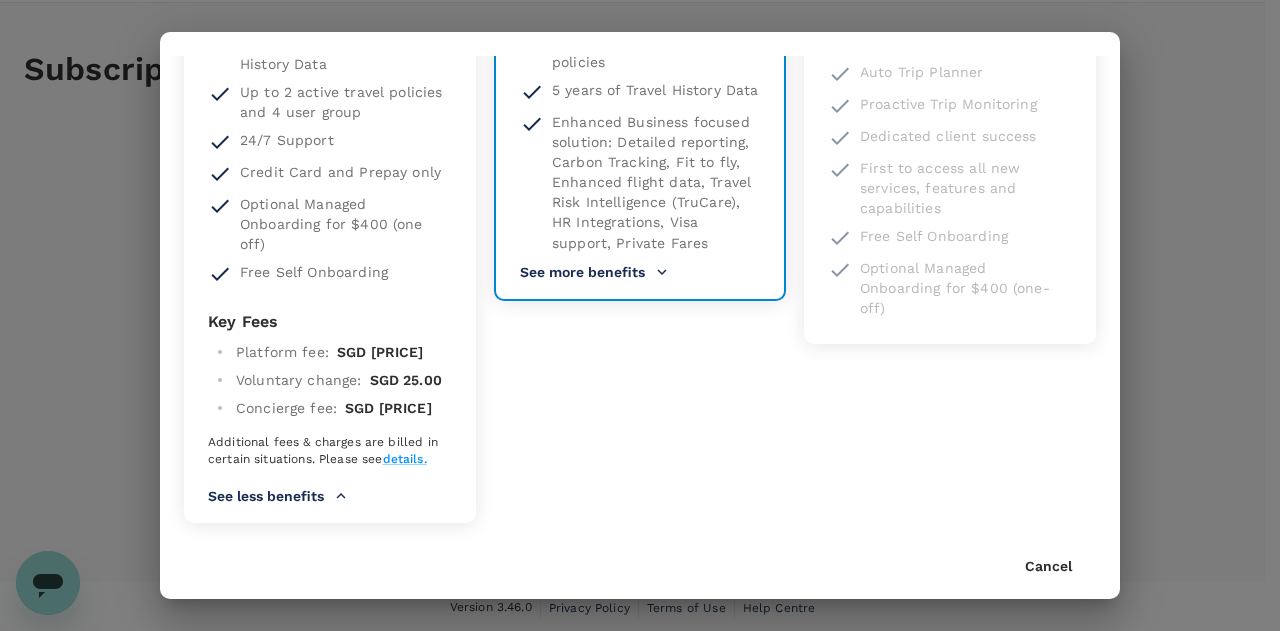 scroll, scrollTop: 472, scrollLeft: 0, axis: vertical 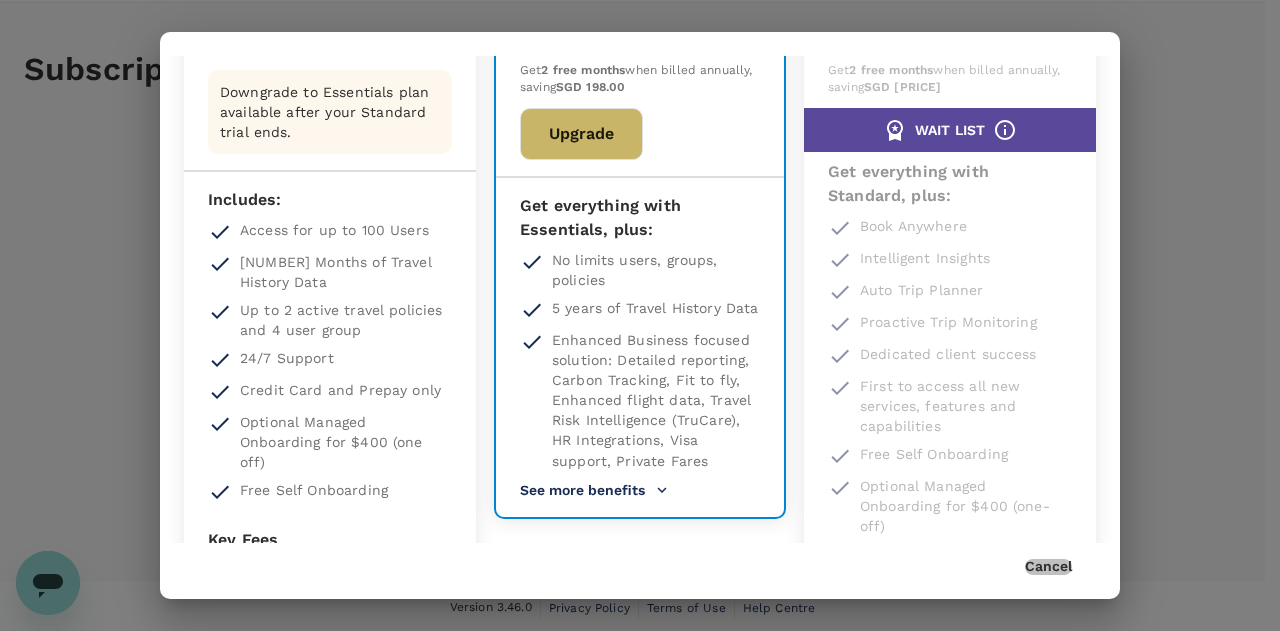 click on "Cancel" at bounding box center (1048, 567) 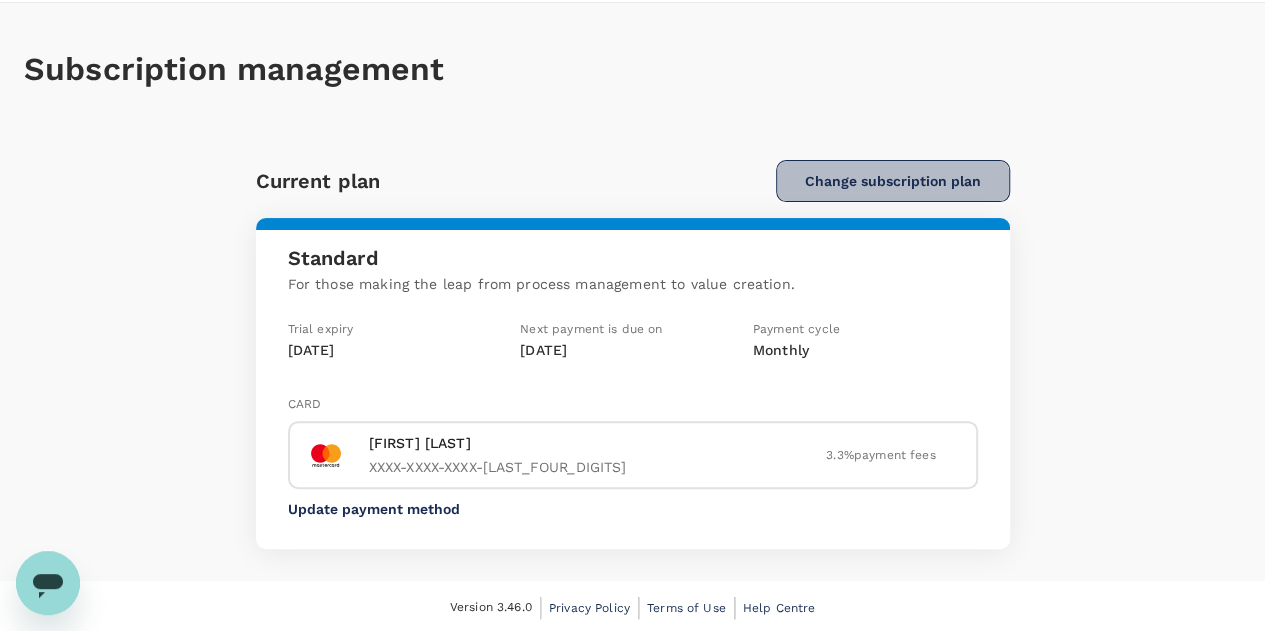 click on "Change subscription plan" at bounding box center (893, 181) 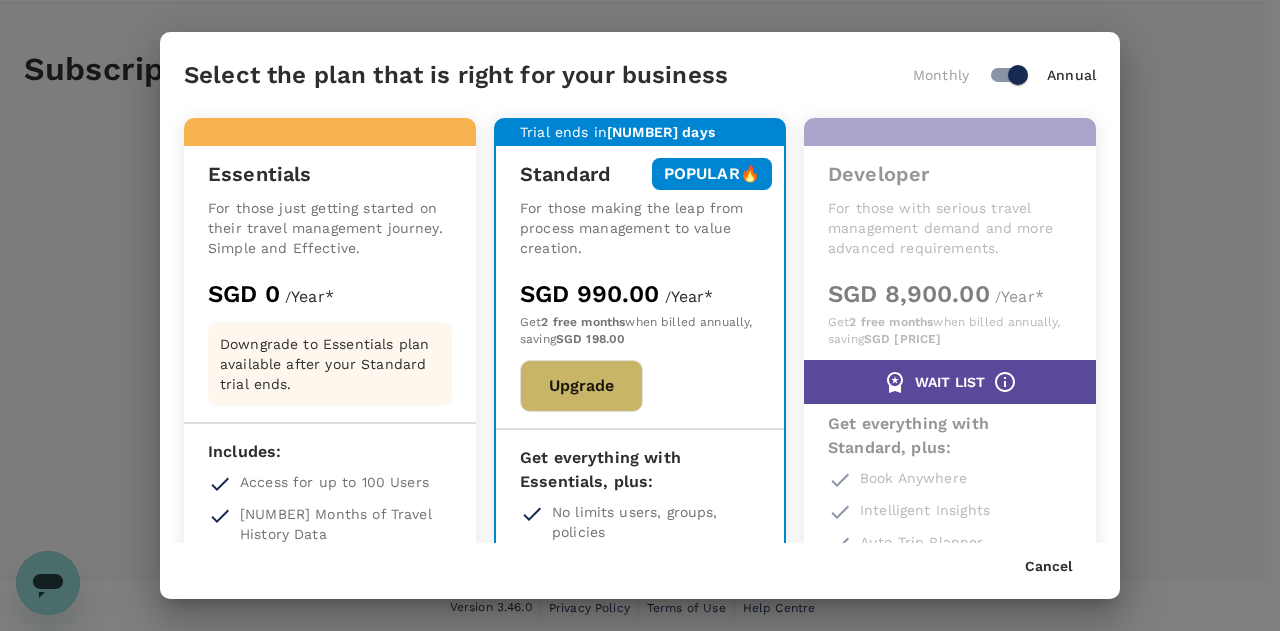 click on "Cancel" at bounding box center [1048, 567] 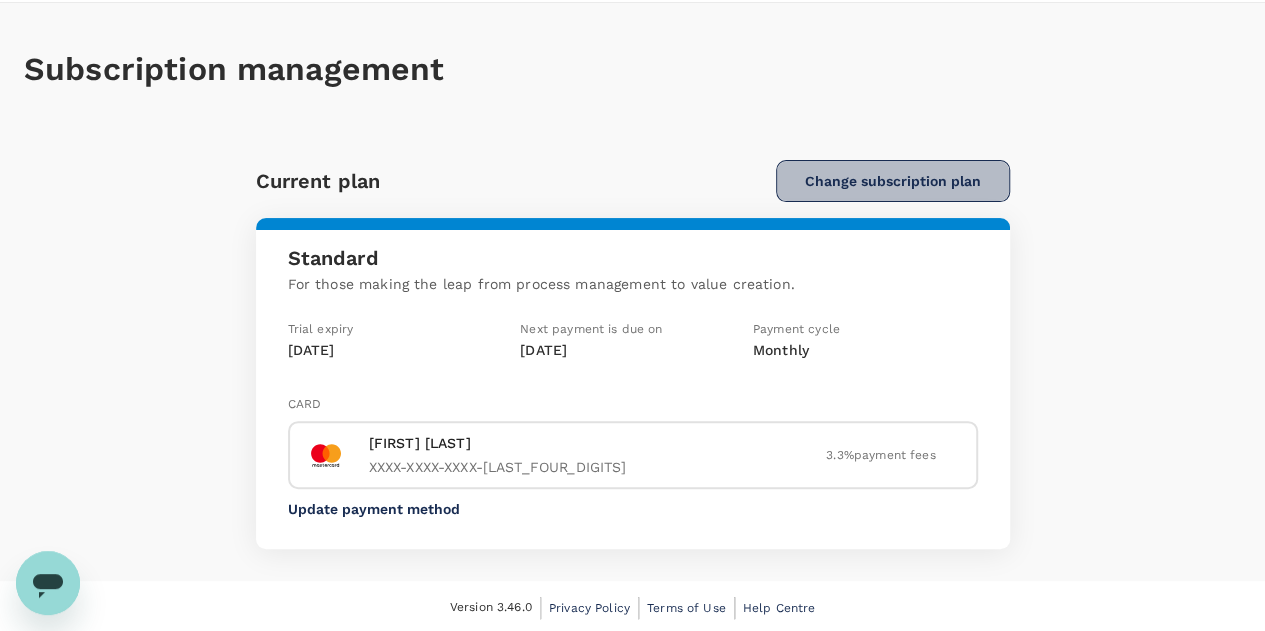 click on "Change subscription plan" at bounding box center (893, 181) 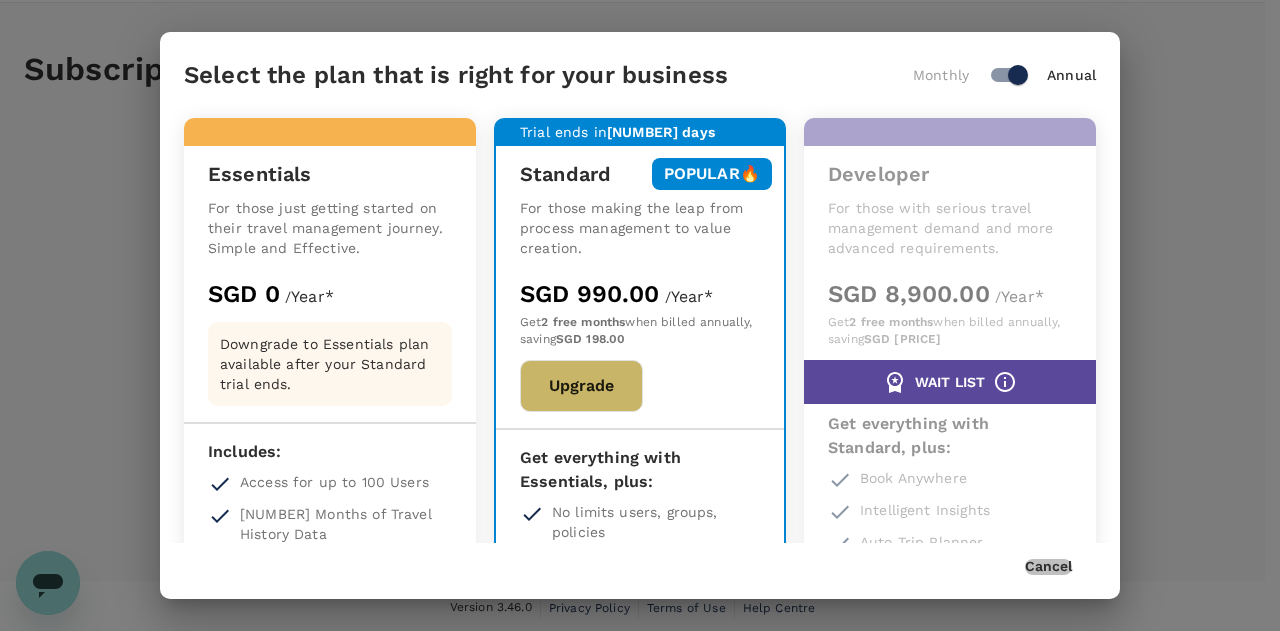 click on "Cancel" at bounding box center [1048, 567] 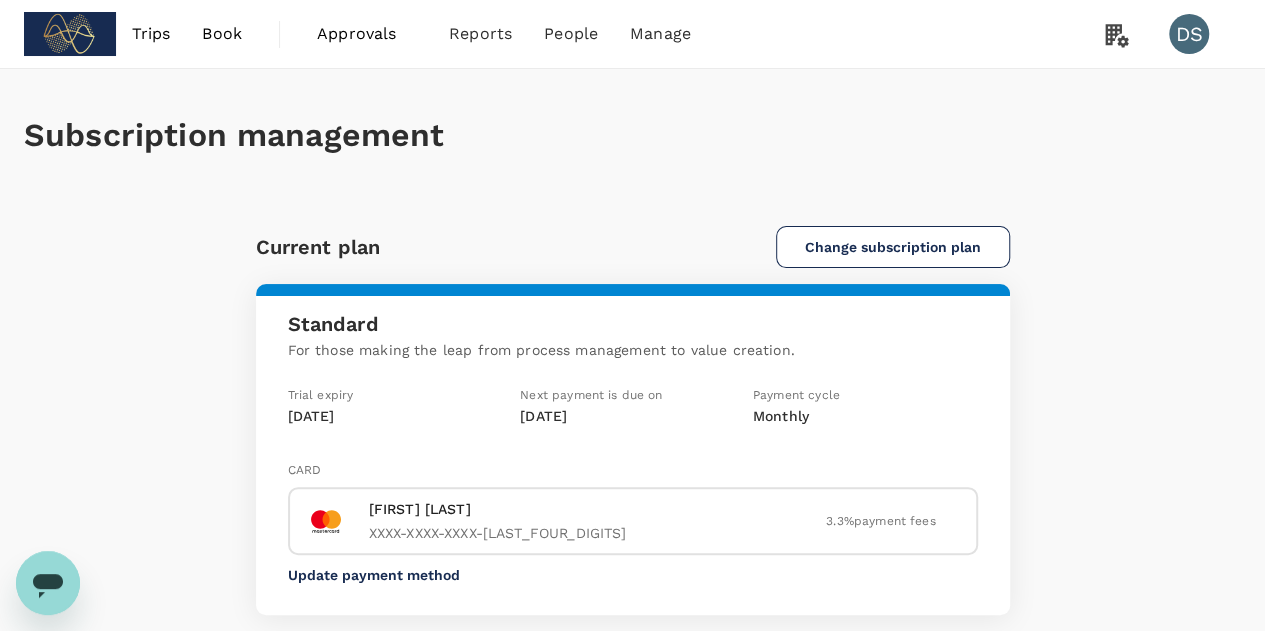 scroll, scrollTop: 1, scrollLeft: 0, axis: vertical 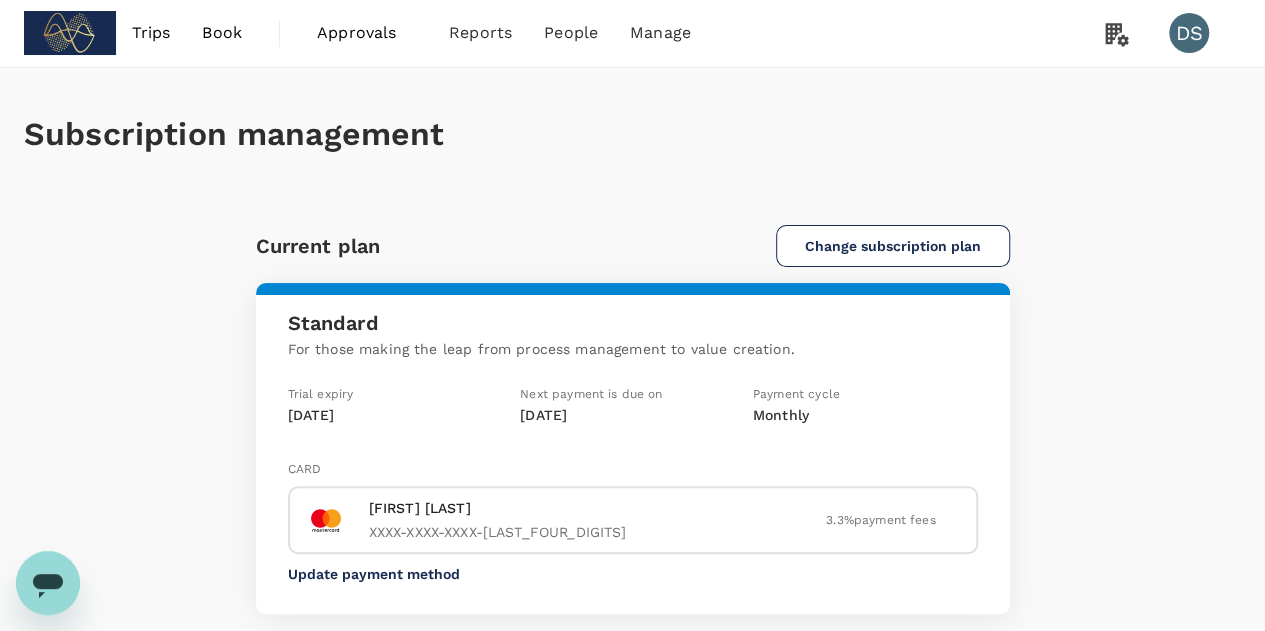 click on "Book" at bounding box center (222, 33) 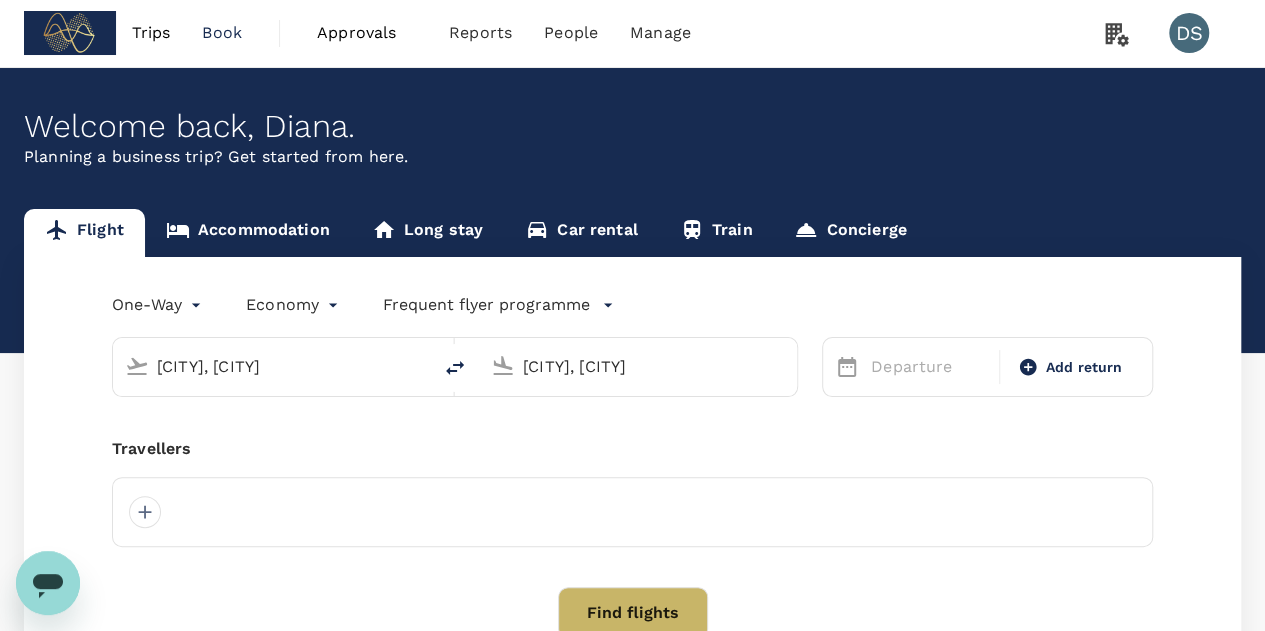 scroll, scrollTop: 0, scrollLeft: 0, axis: both 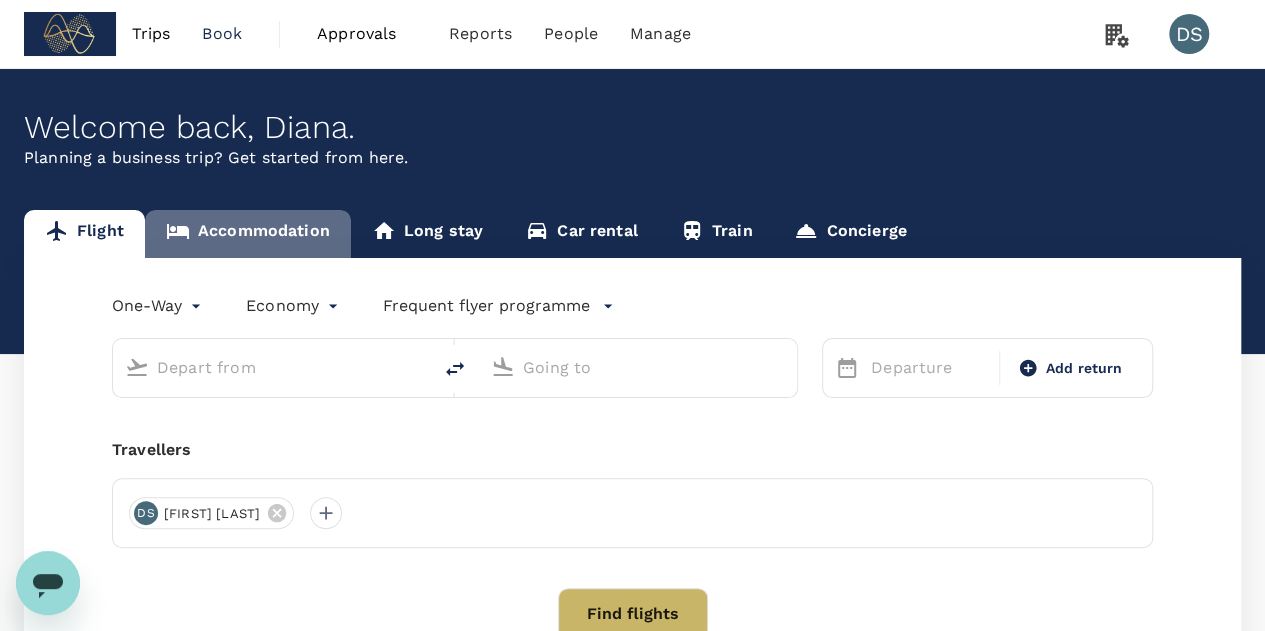click on "Accommodation" at bounding box center (248, 234) 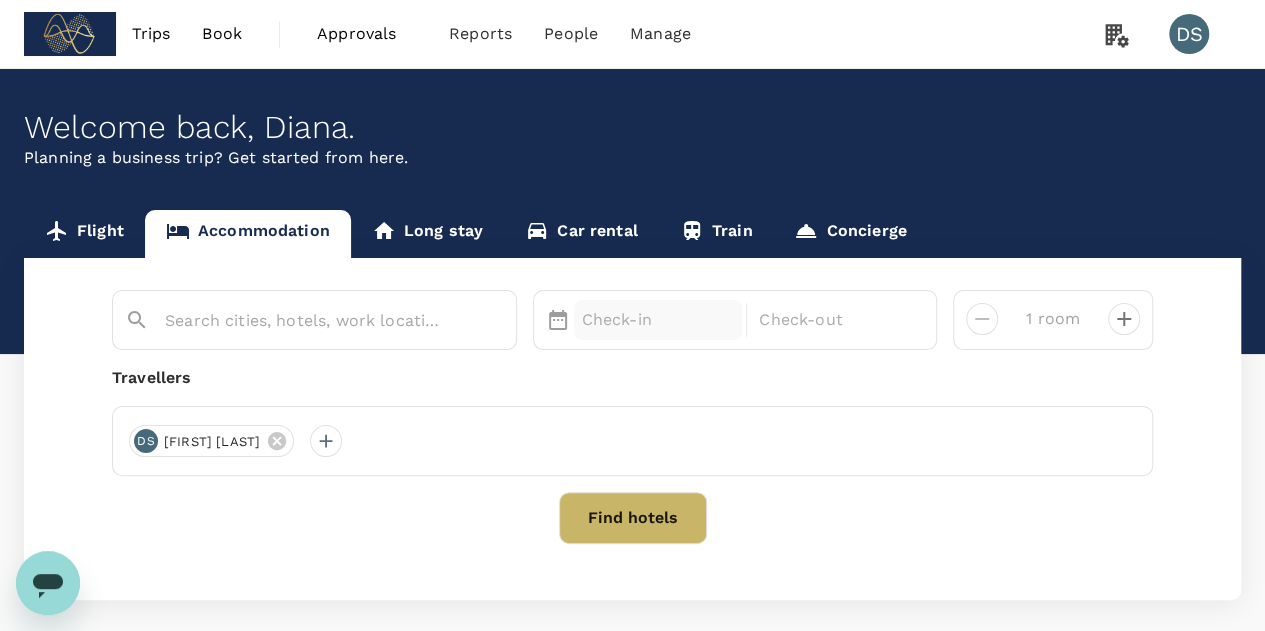 click on "Check-in" at bounding box center [658, 320] 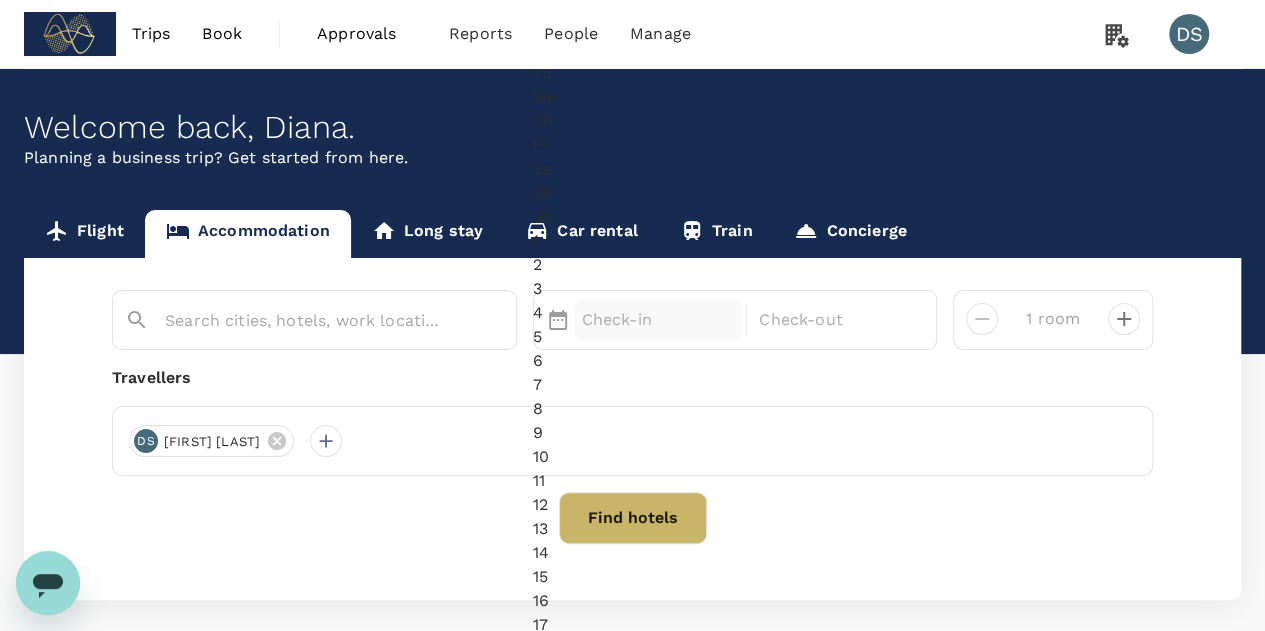 click on "3" at bounding box center (631, 290) 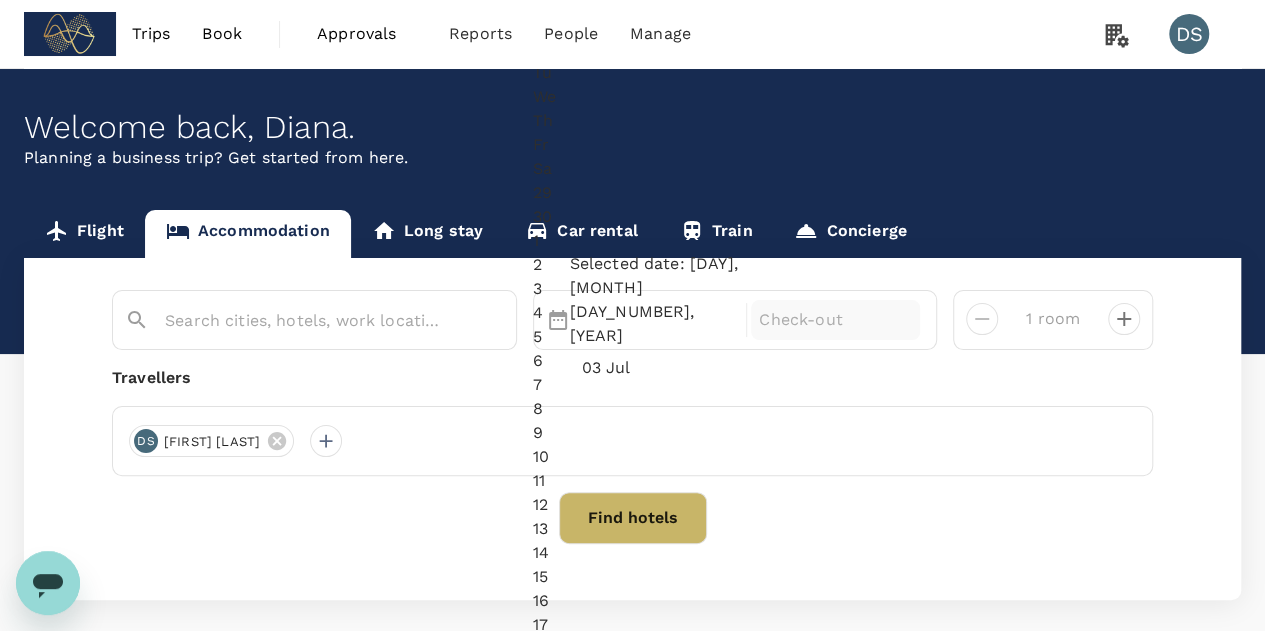 click on "8" at bounding box center (631, 410) 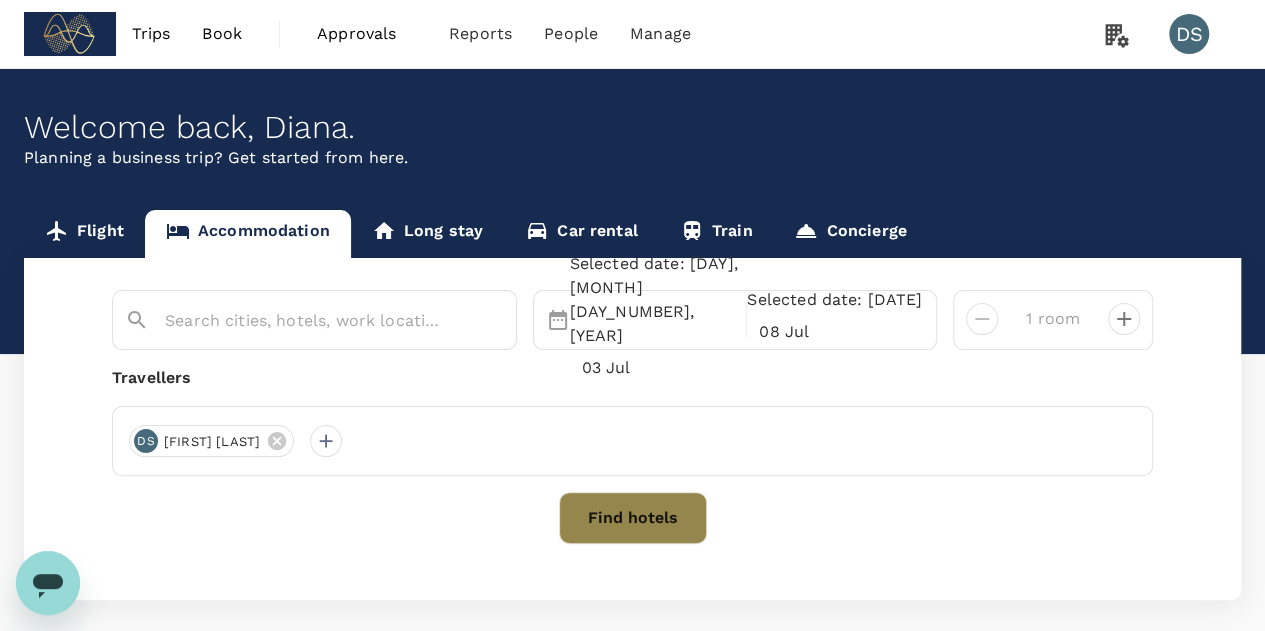 click on "Find hotels" at bounding box center [633, 518] 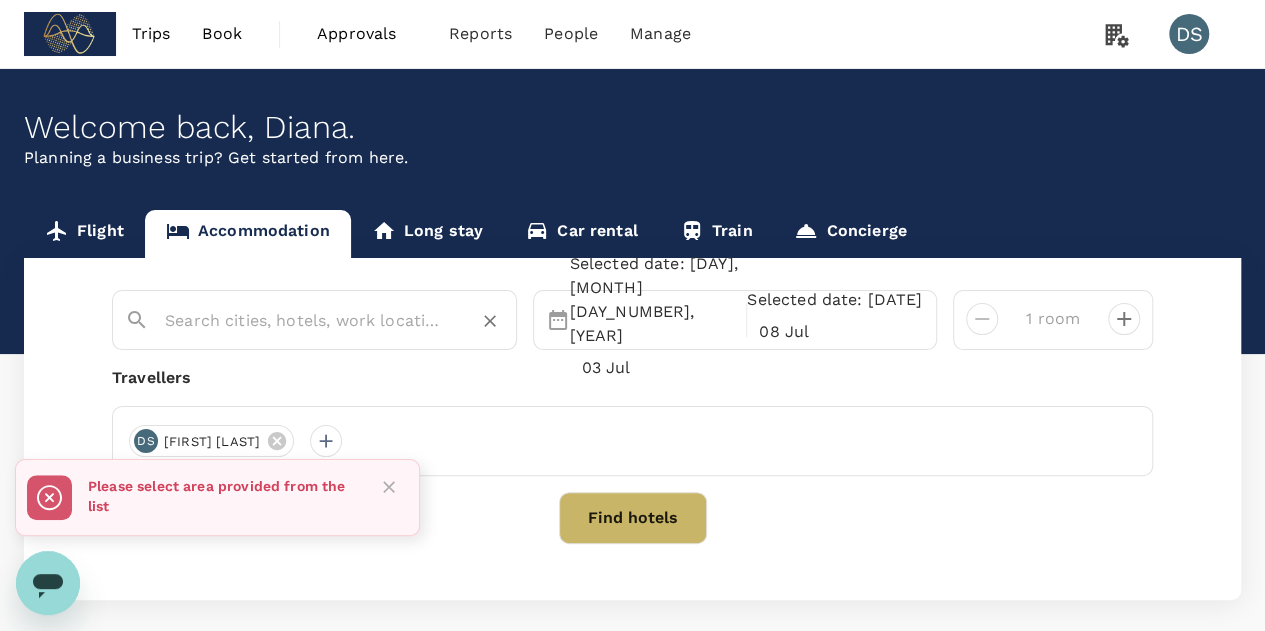 drag, startPoint x: 379, startPoint y: 492, endPoint x: 316, endPoint y: 319, distance: 184.11409 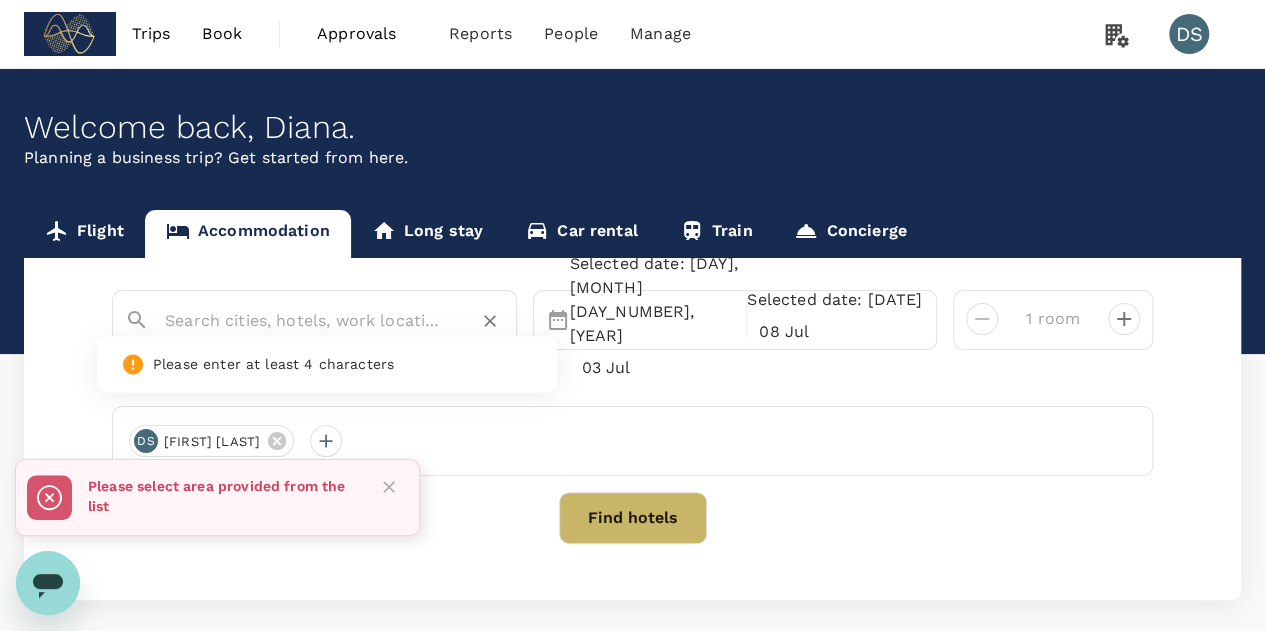 click at bounding box center [306, 320] 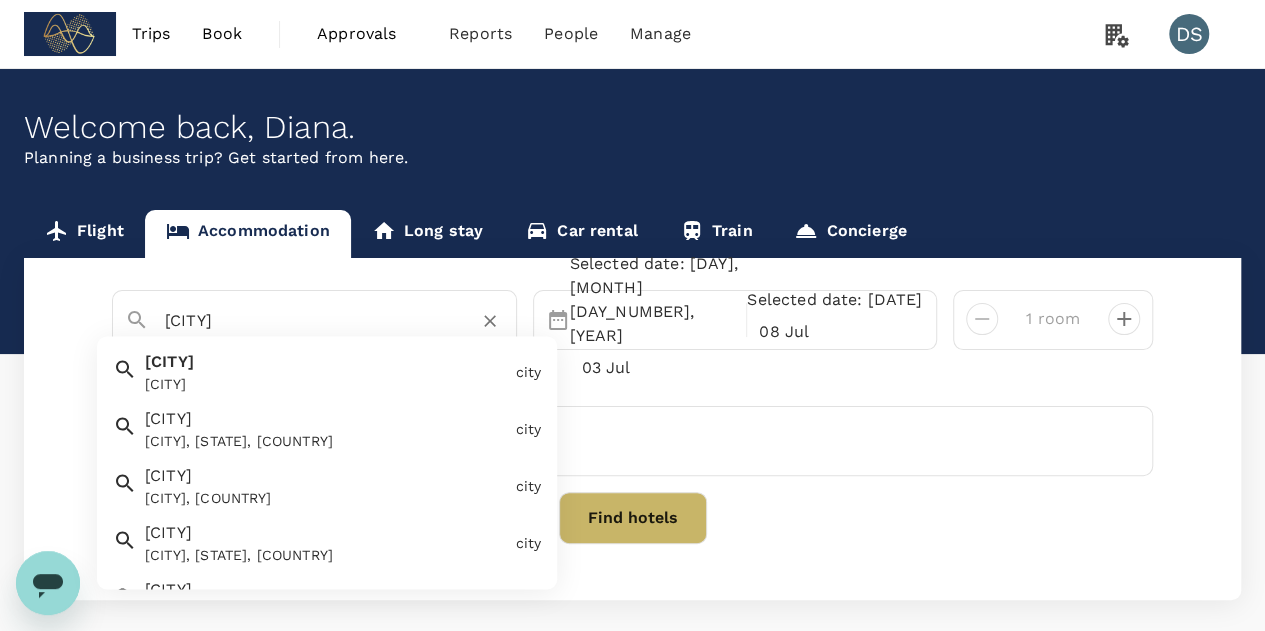 click on "[CITY]" at bounding box center (326, 385) 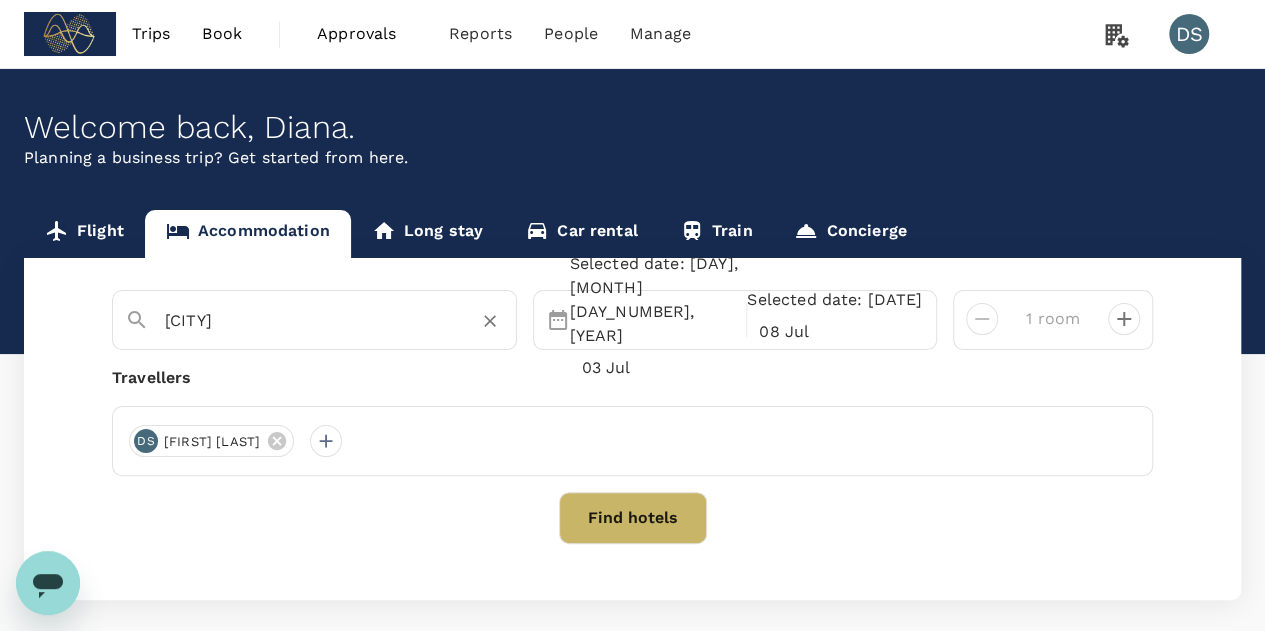 type on "[CITY]" 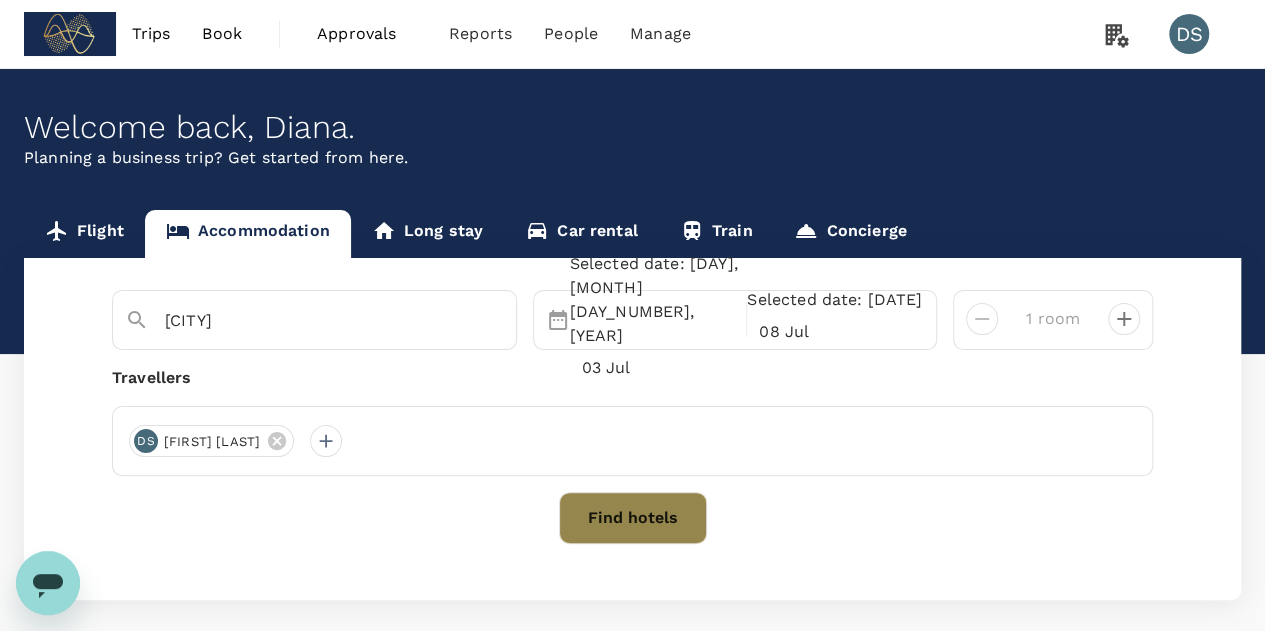 click on "Find hotels" at bounding box center [633, 518] 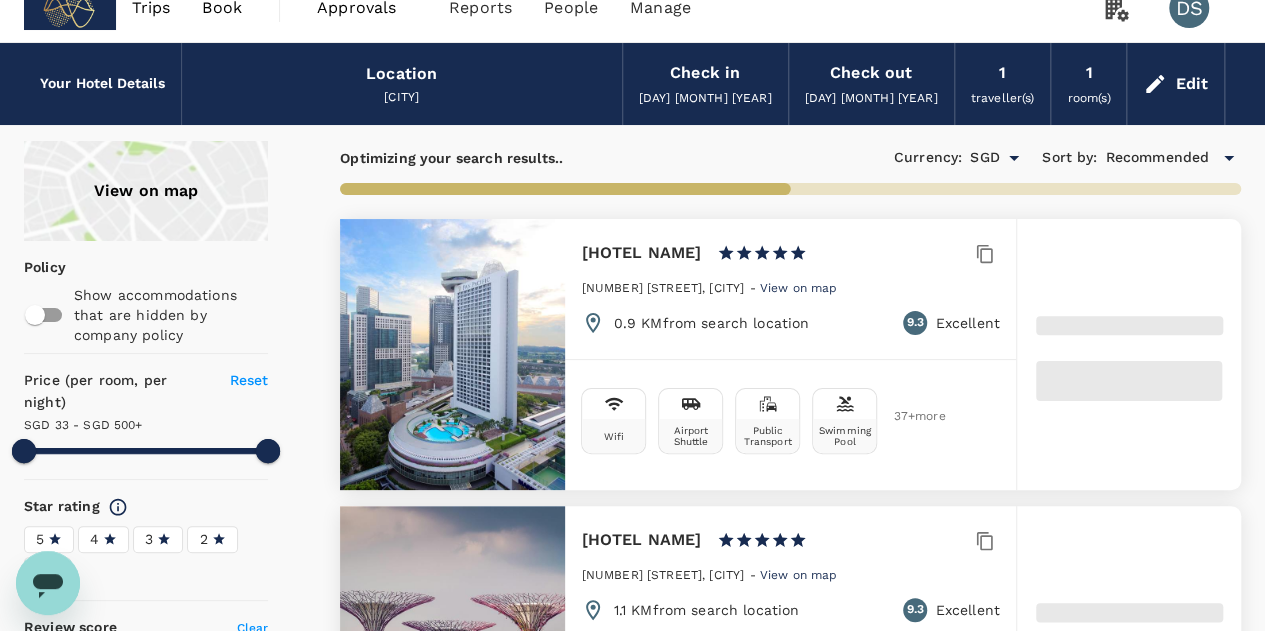scroll, scrollTop: 14, scrollLeft: 0, axis: vertical 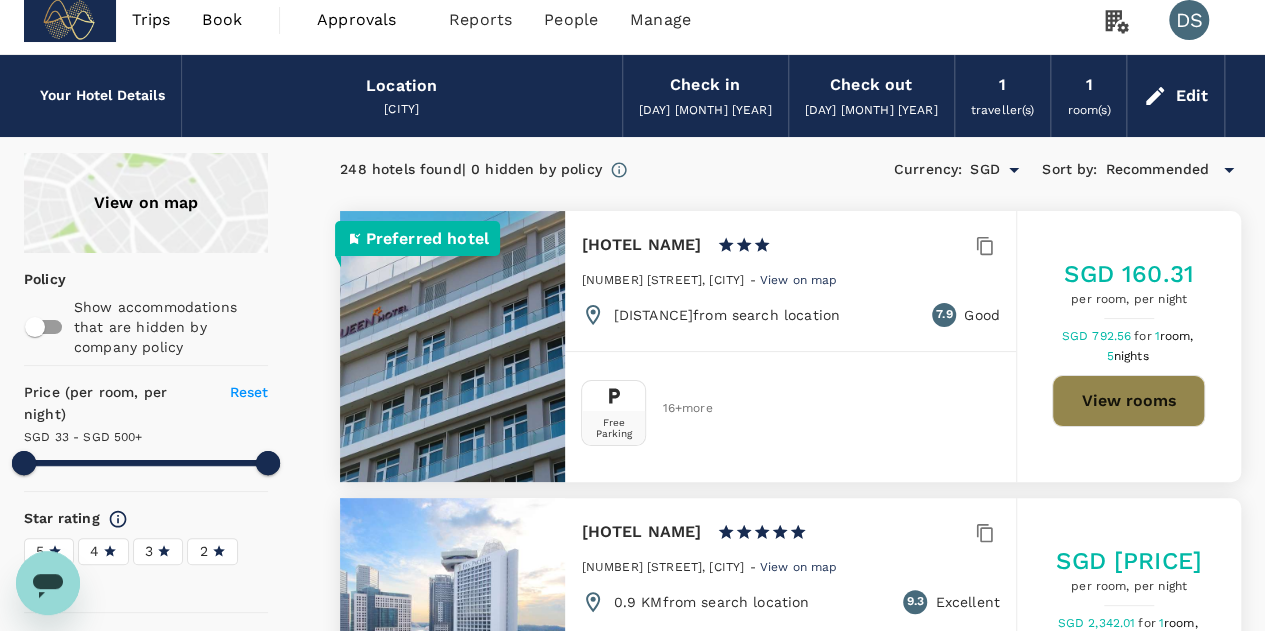 click on "View rooms" at bounding box center [1128, 401] 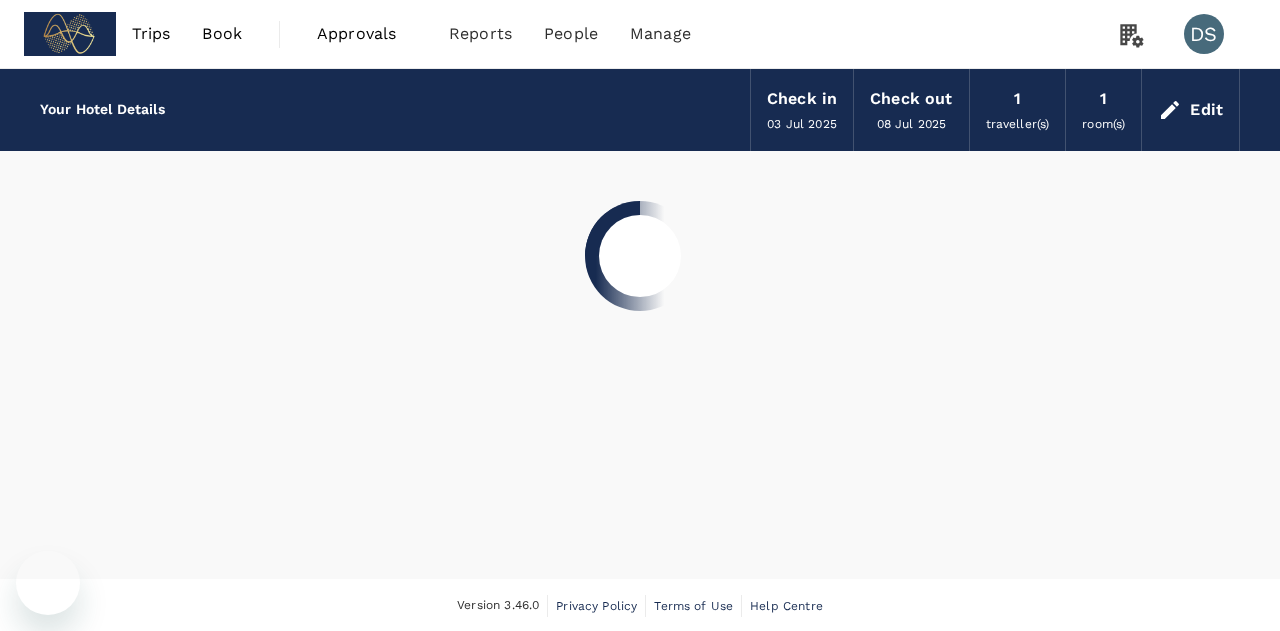 scroll, scrollTop: 0, scrollLeft: 0, axis: both 